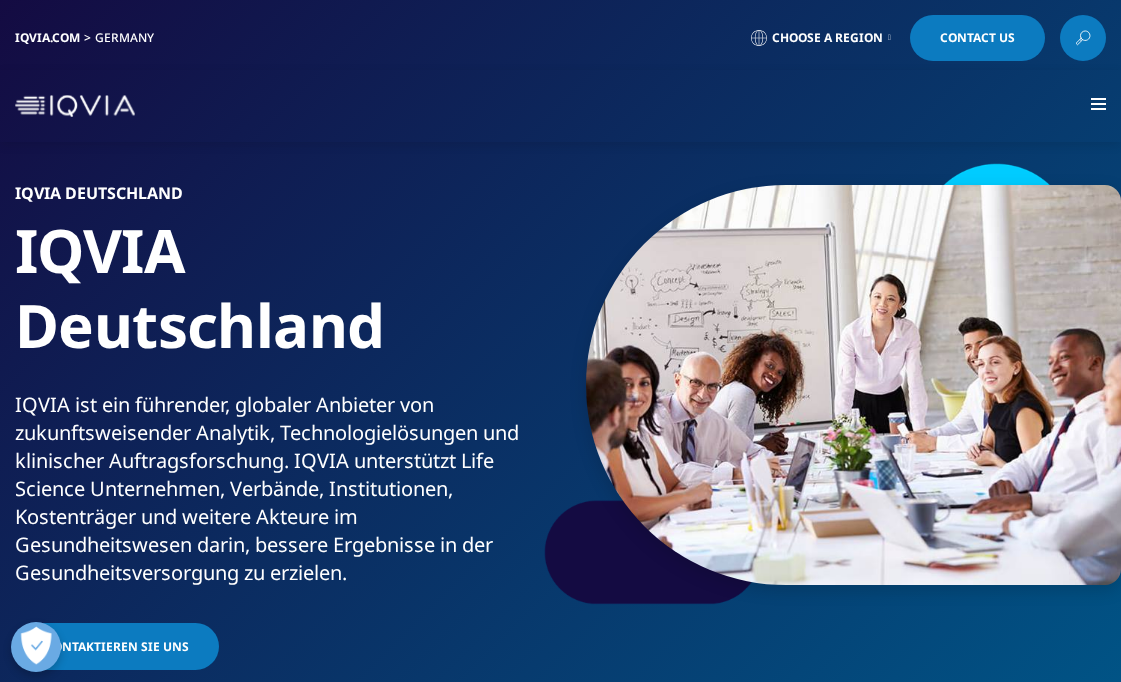 scroll, scrollTop: 0, scrollLeft: 0, axis: both 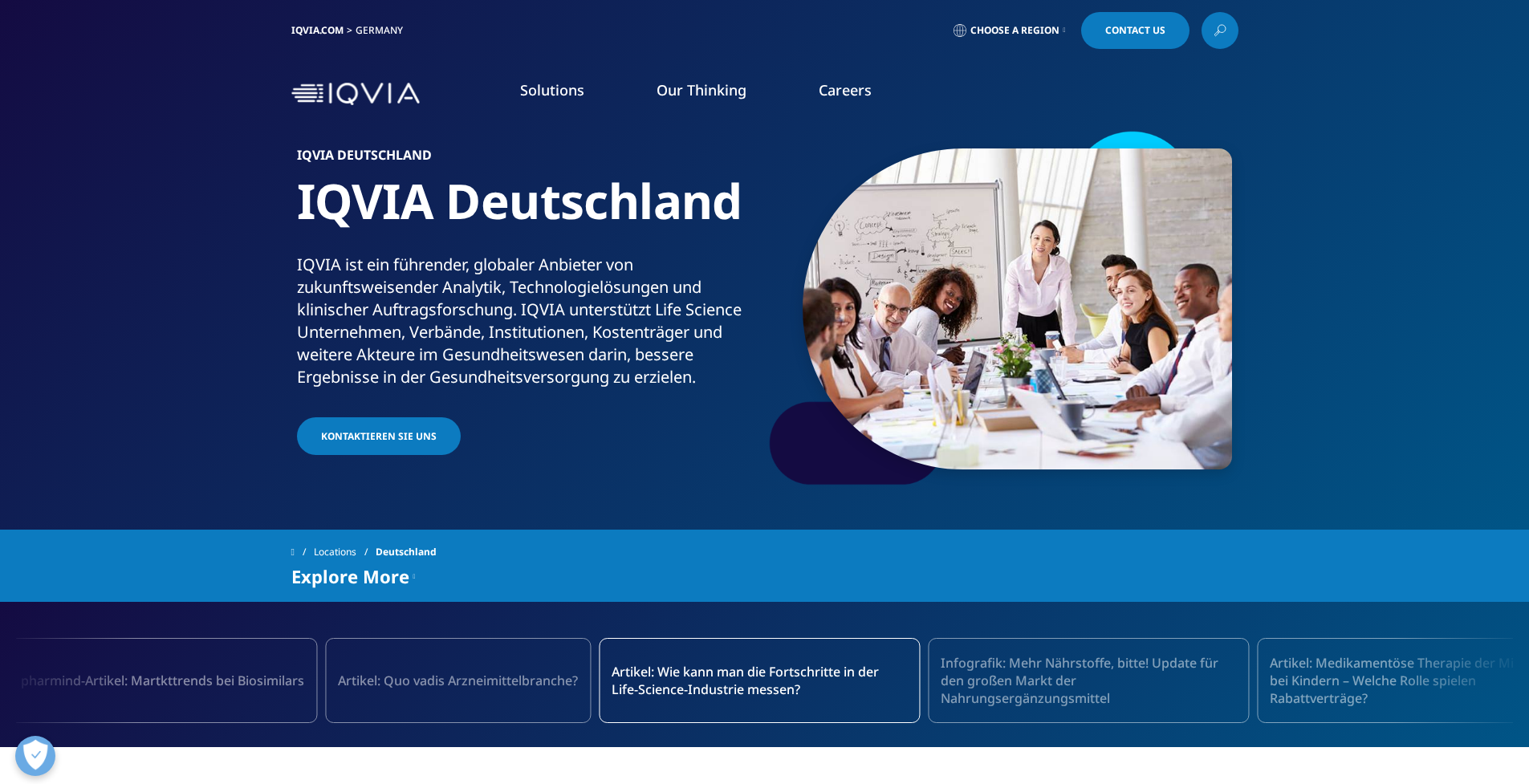 click on "Careers" at bounding box center [845, 90] 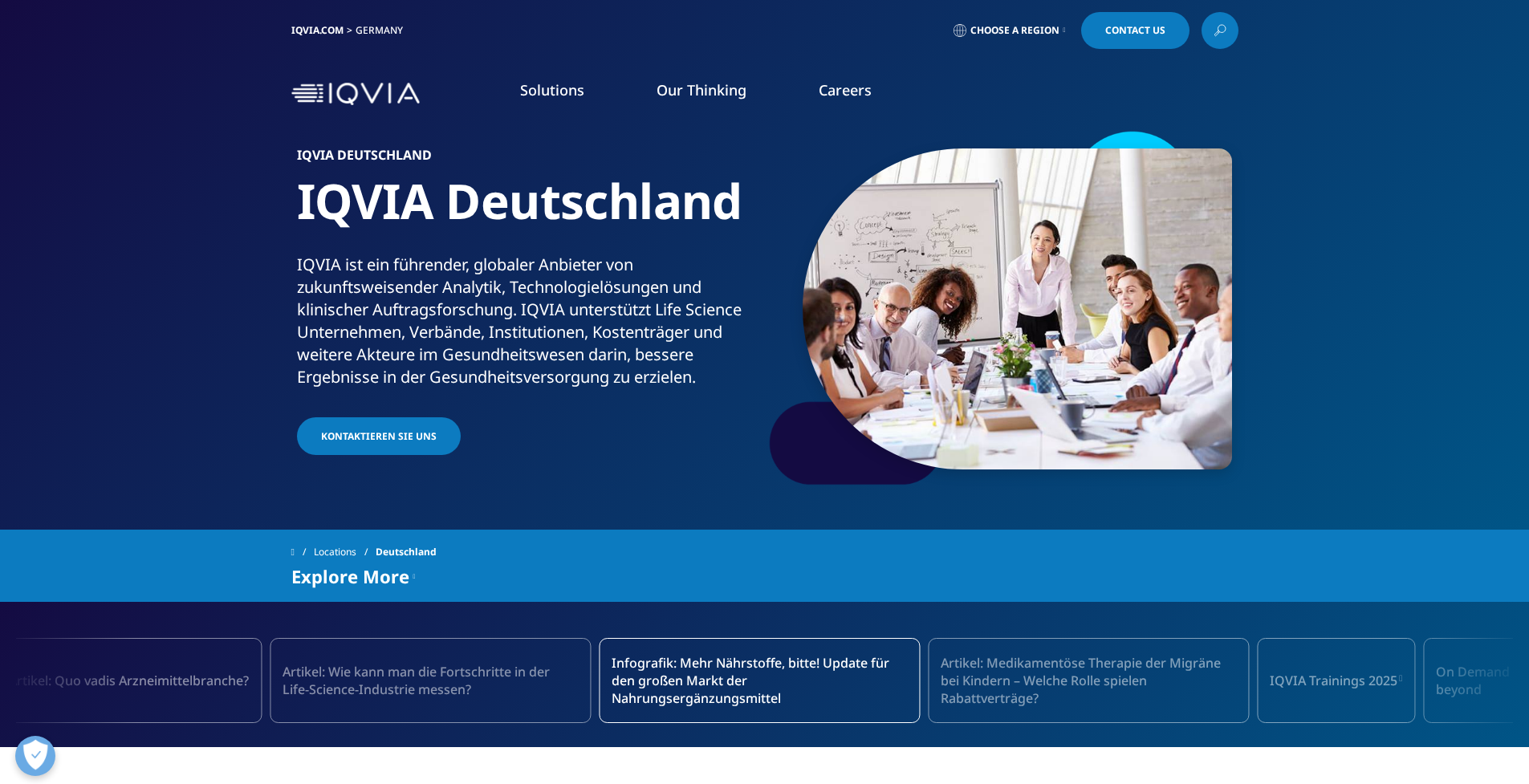 click on "Choose a Region" at bounding box center [1015, 30] 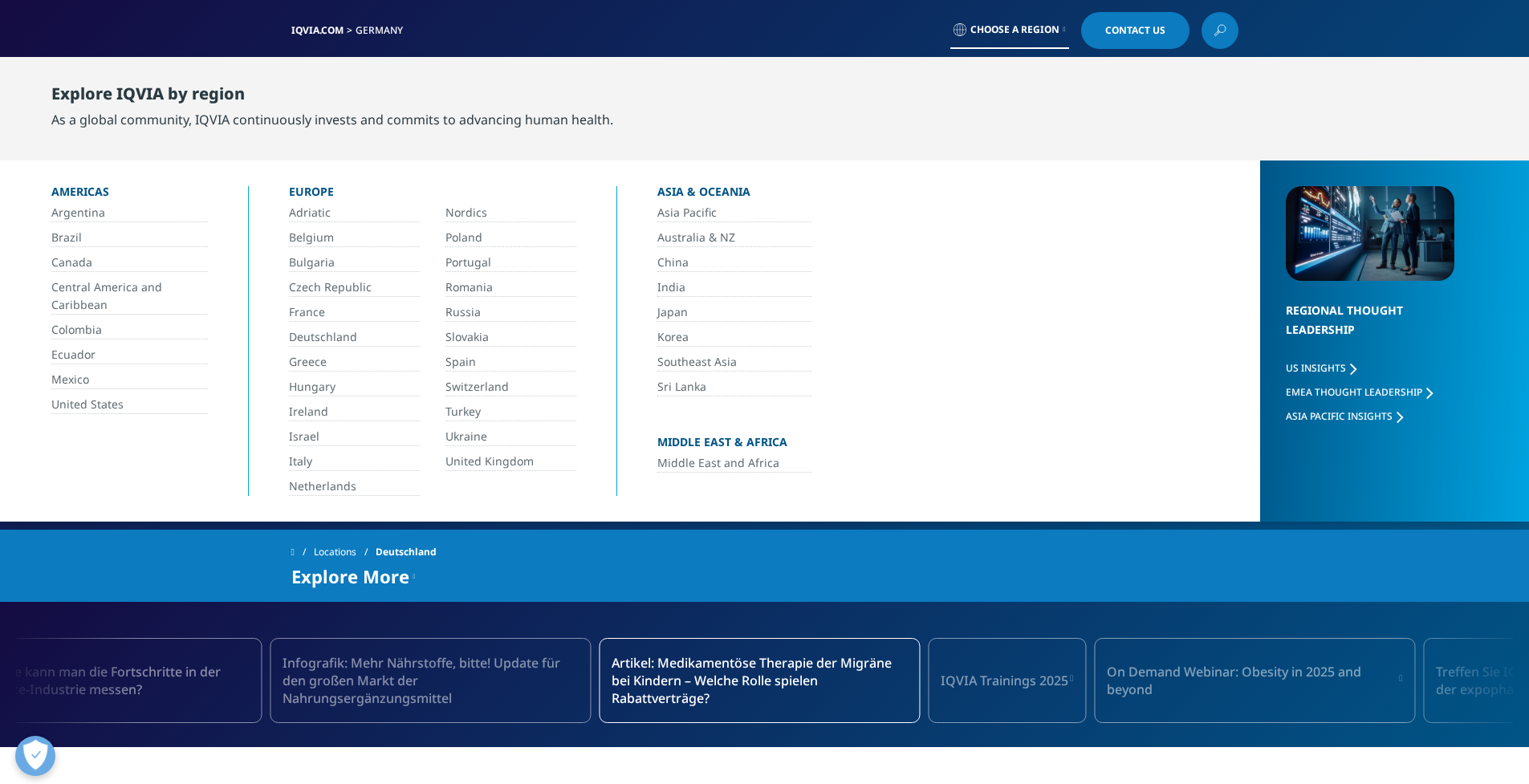 click on "Deutschland" at bounding box center [354, 337] 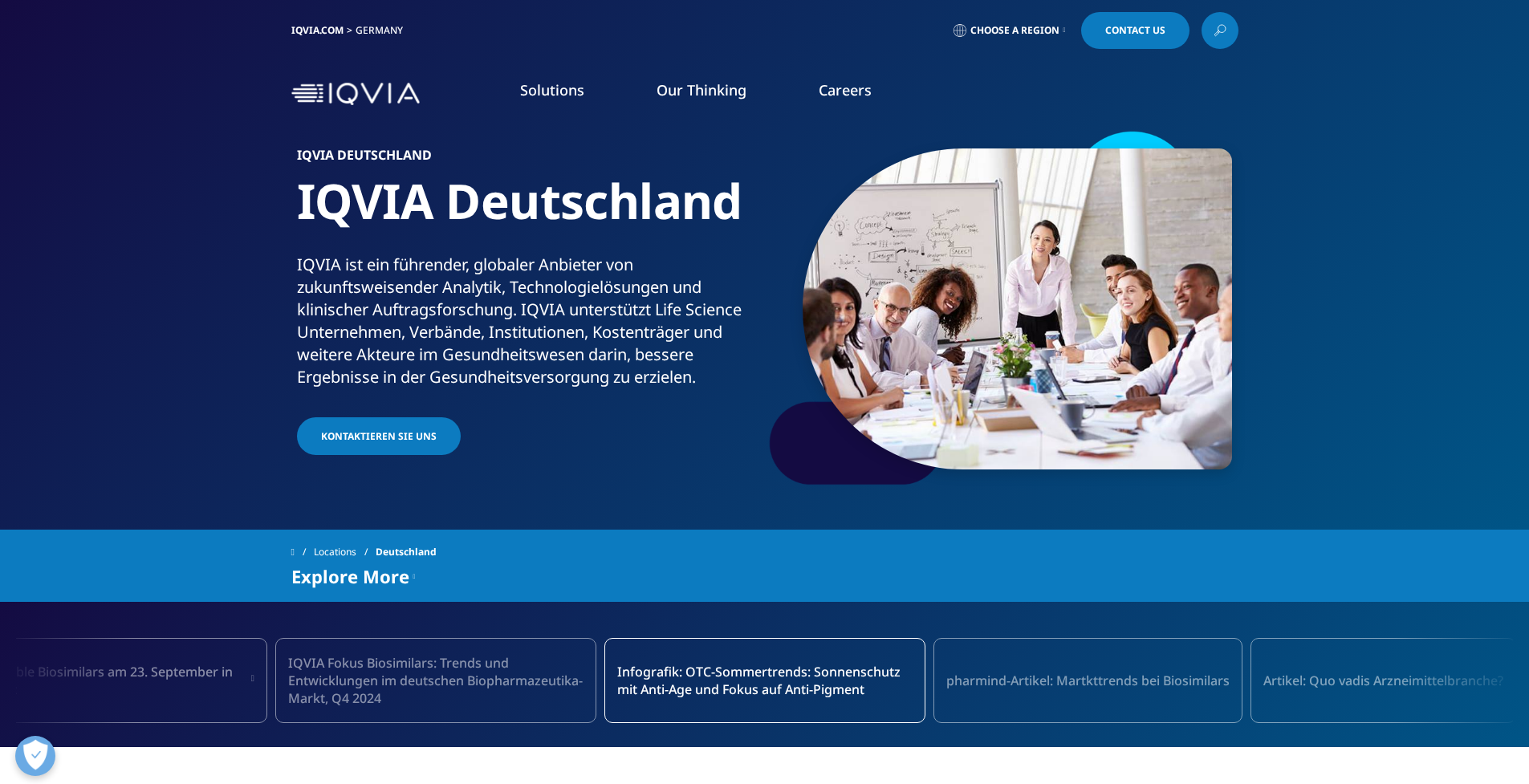 scroll, scrollTop: 0, scrollLeft: 0, axis: both 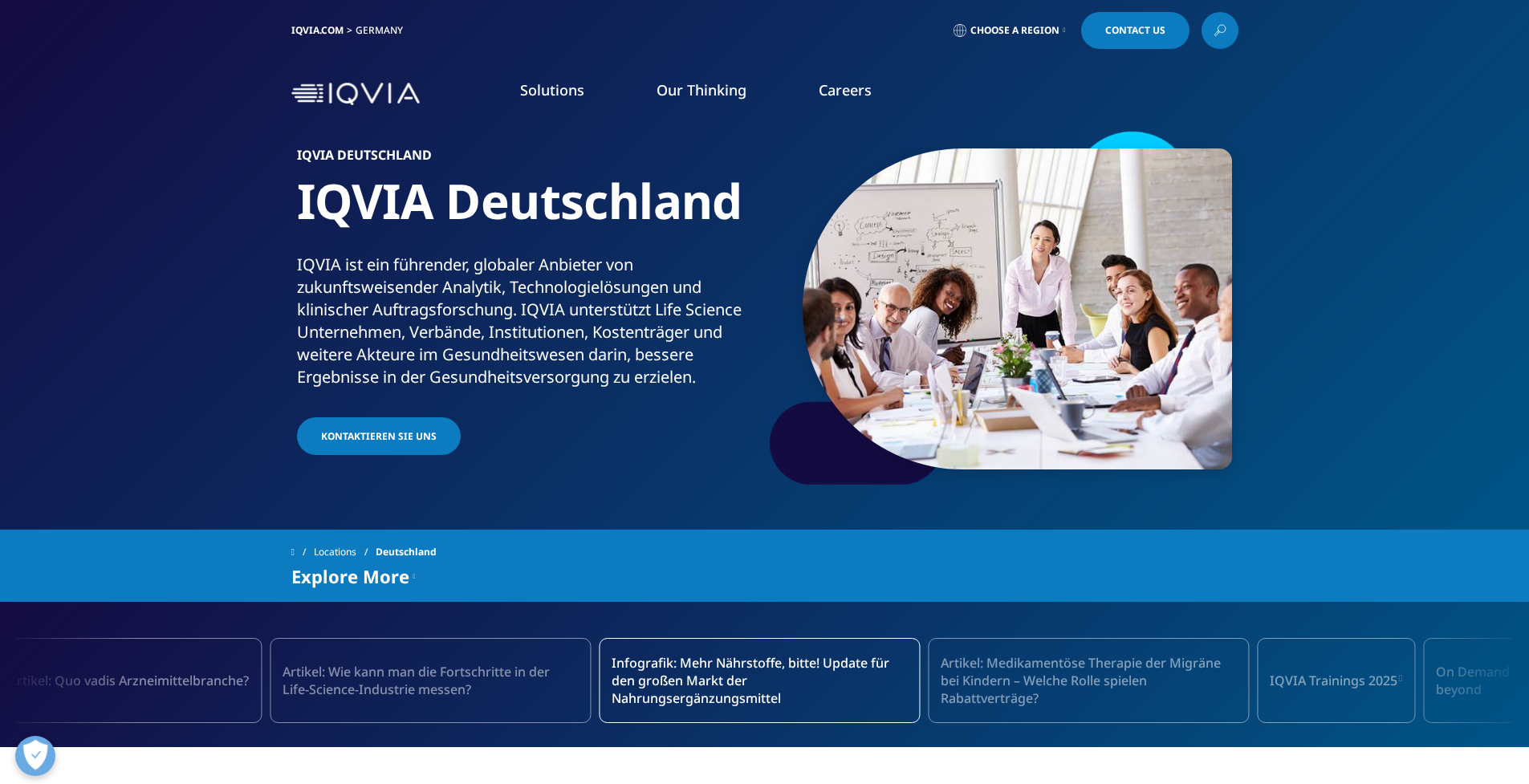 click on "WEITERE INFORMATIONEN" at bounding box center (907, 266) 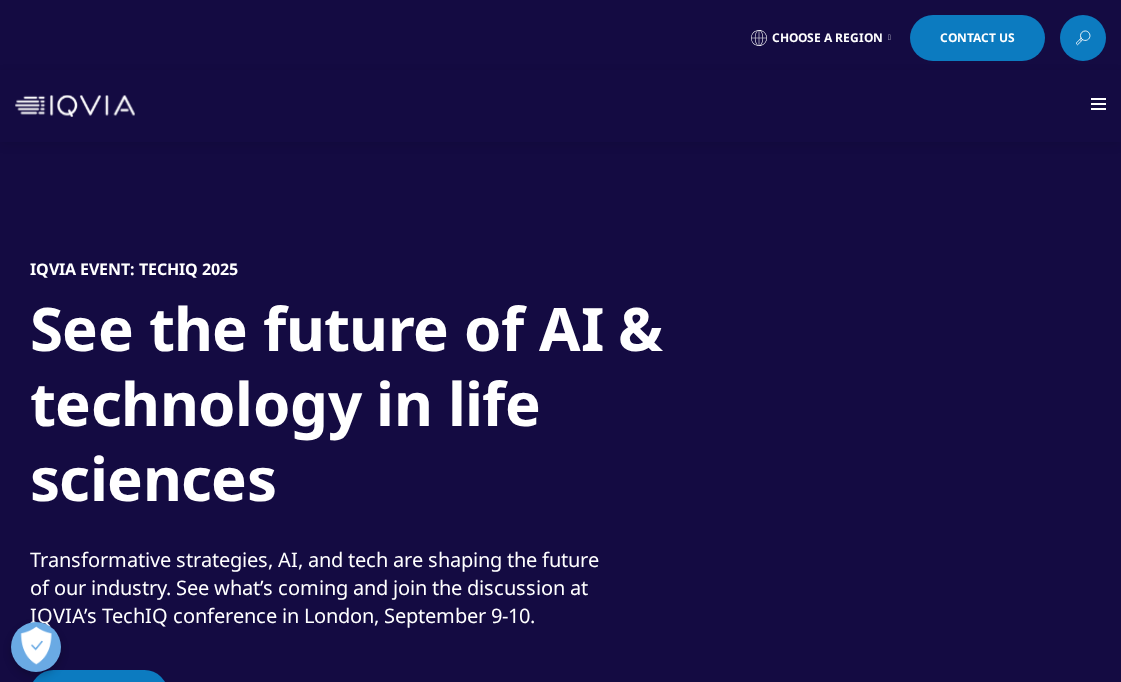 scroll, scrollTop: 0, scrollLeft: 0, axis: both 